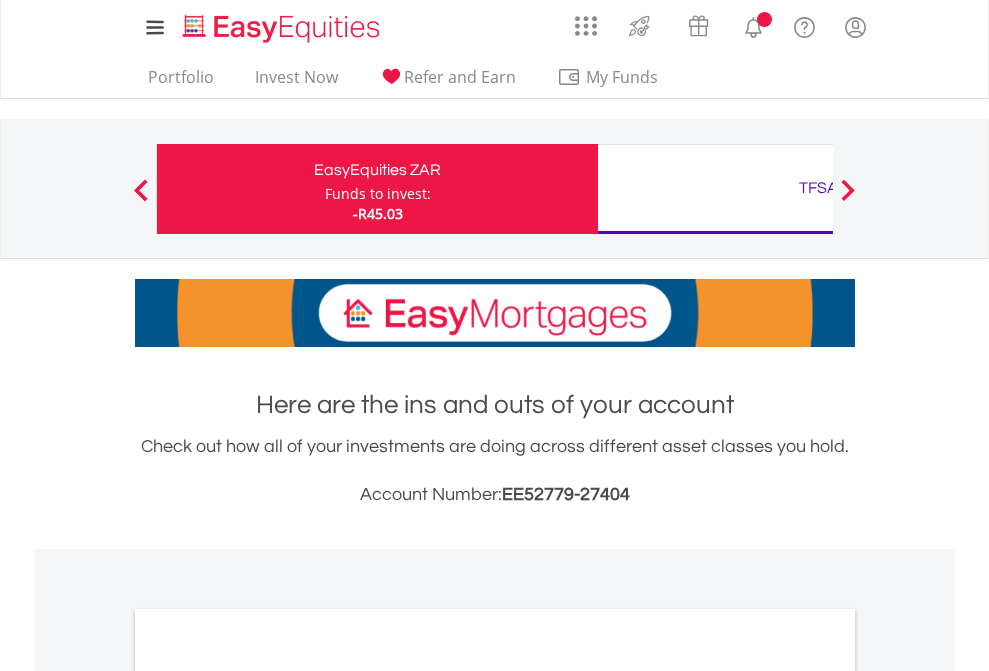 scroll, scrollTop: 0, scrollLeft: 0, axis: both 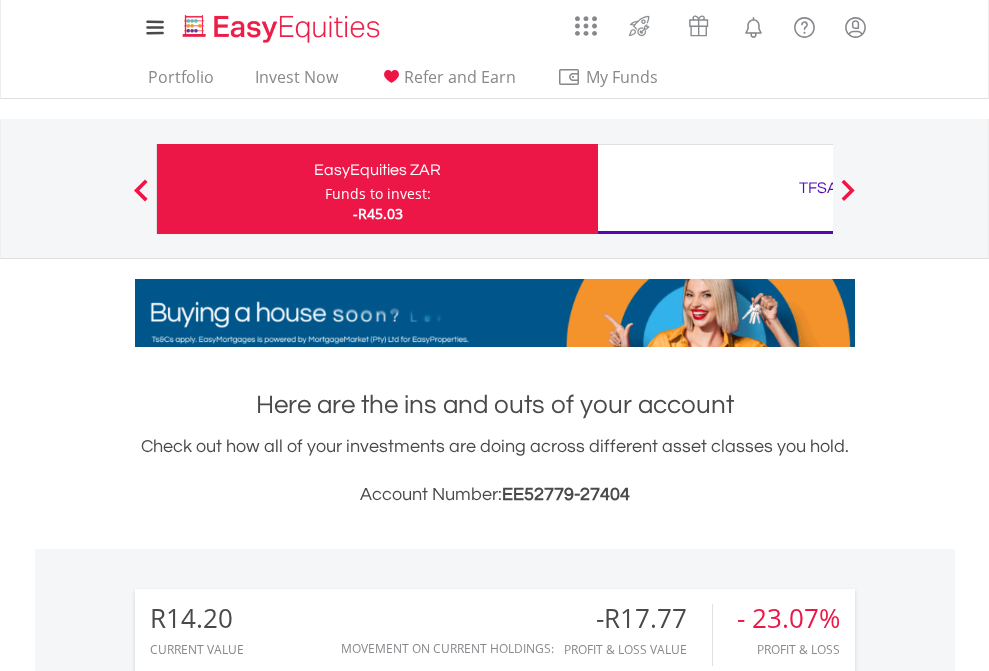 click on "Funds to invest:" at bounding box center [378, 194] 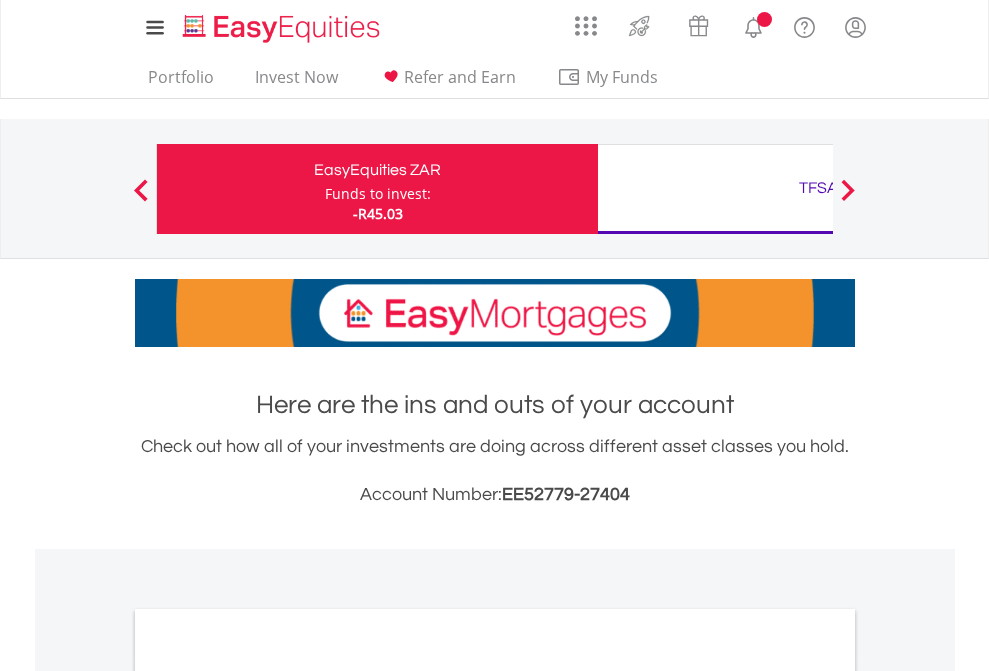 scroll, scrollTop: 0, scrollLeft: 0, axis: both 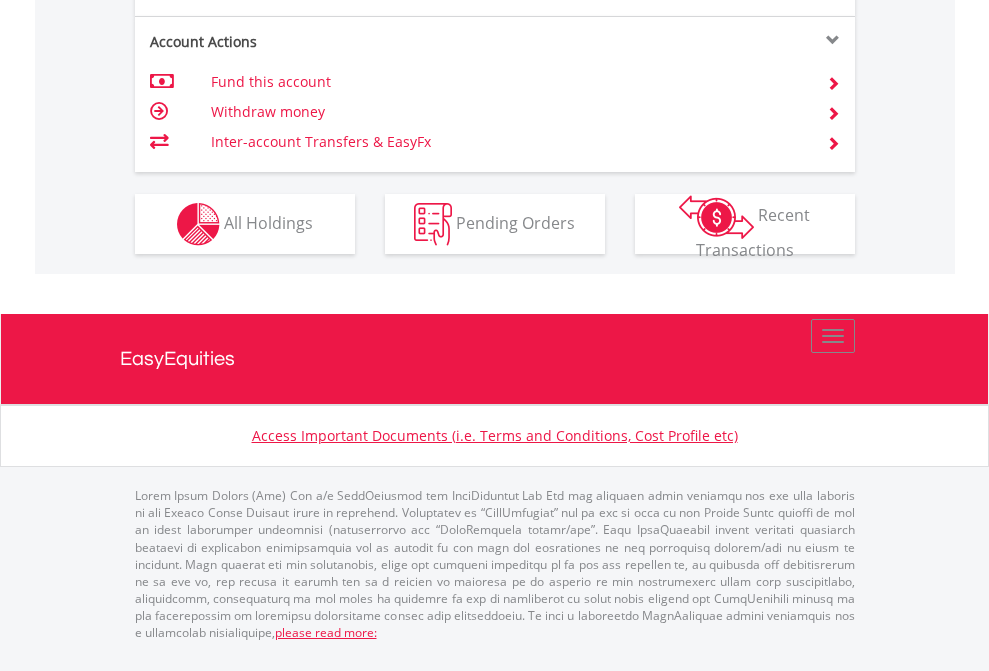 click on "Investment types" at bounding box center (706, -337) 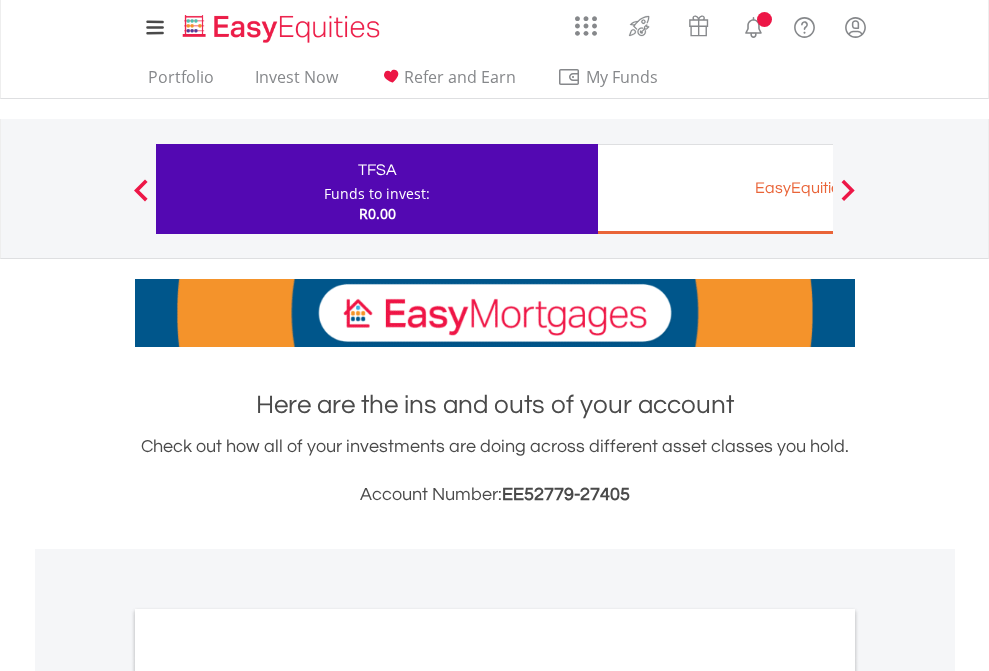 scroll, scrollTop: 0, scrollLeft: 0, axis: both 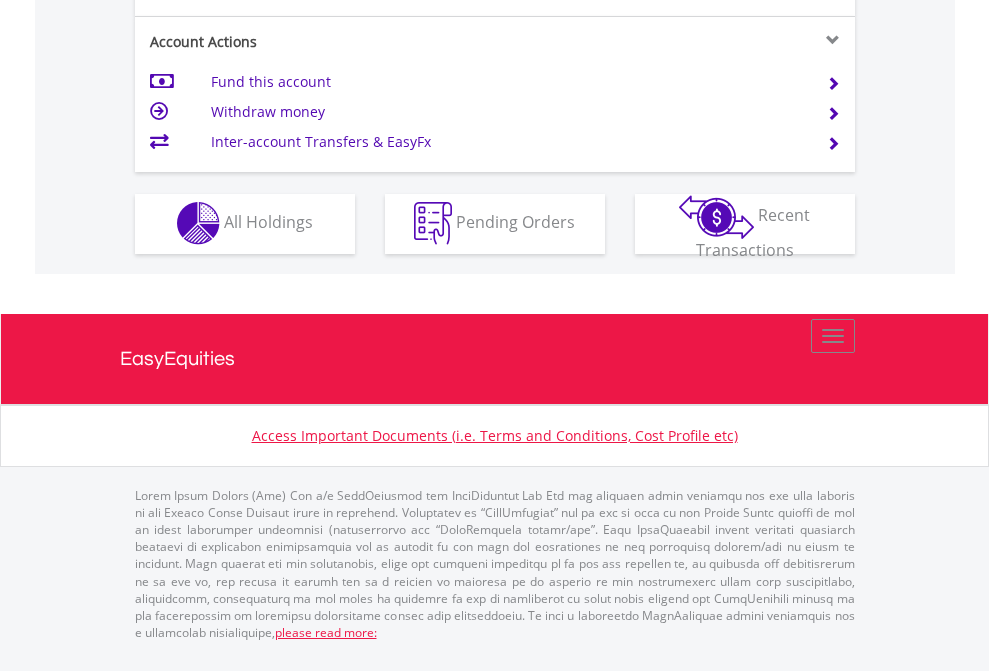 click on "Investment types" at bounding box center [706, -353] 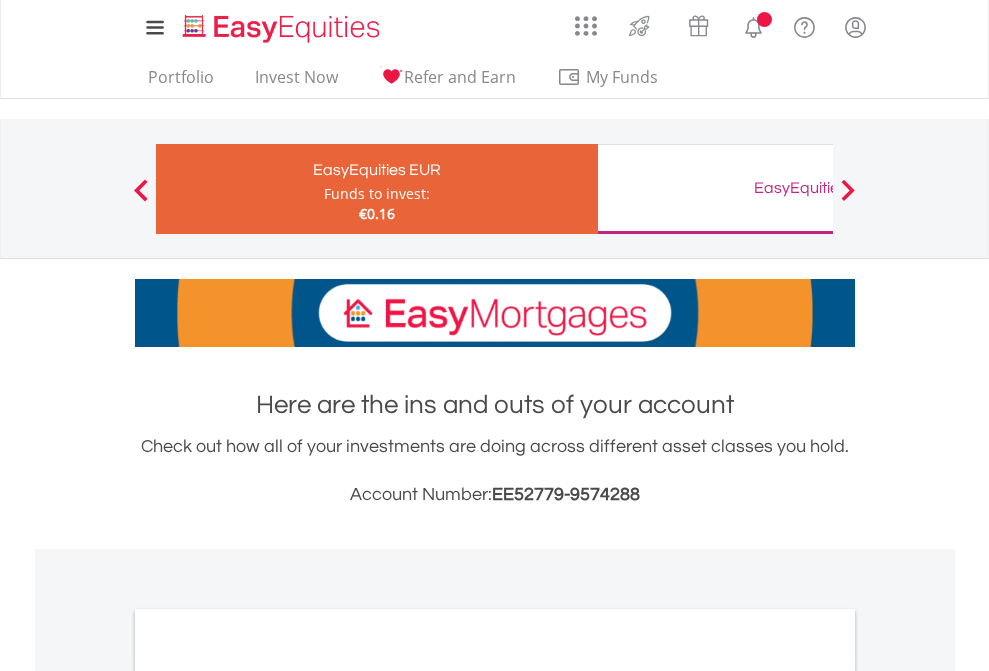 scroll, scrollTop: 0, scrollLeft: 0, axis: both 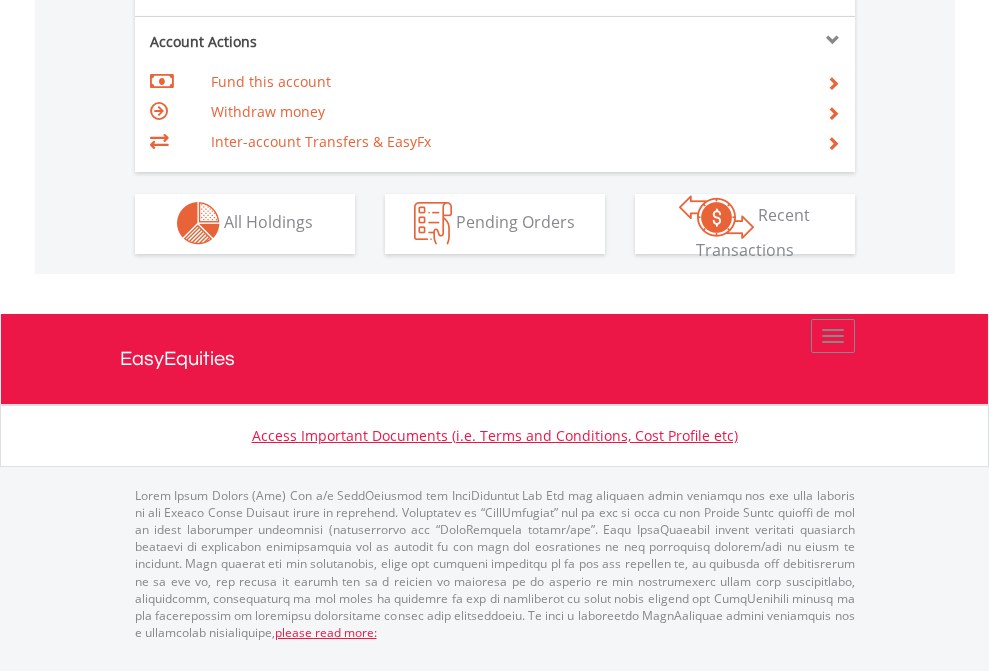 click on "Investment types" at bounding box center [706, -353] 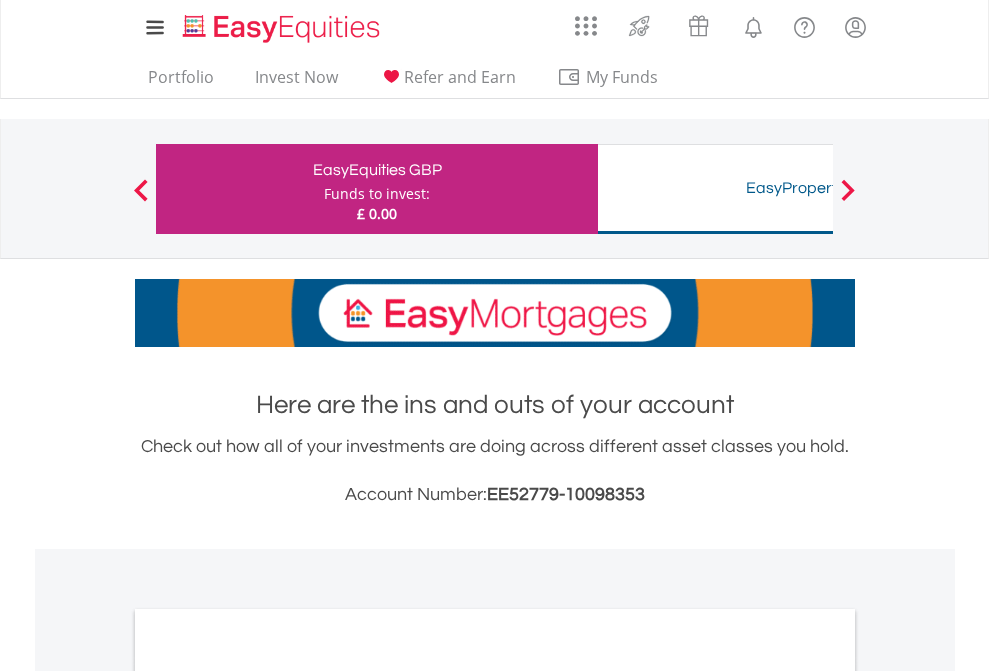 scroll, scrollTop: 0, scrollLeft: 0, axis: both 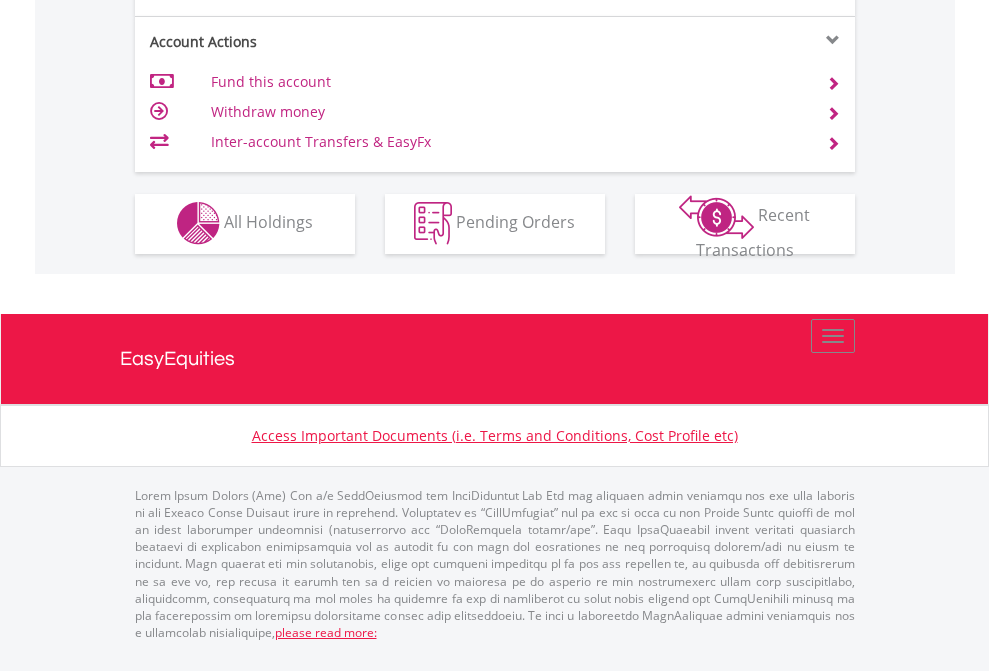 click on "Investment types" at bounding box center (706, -353) 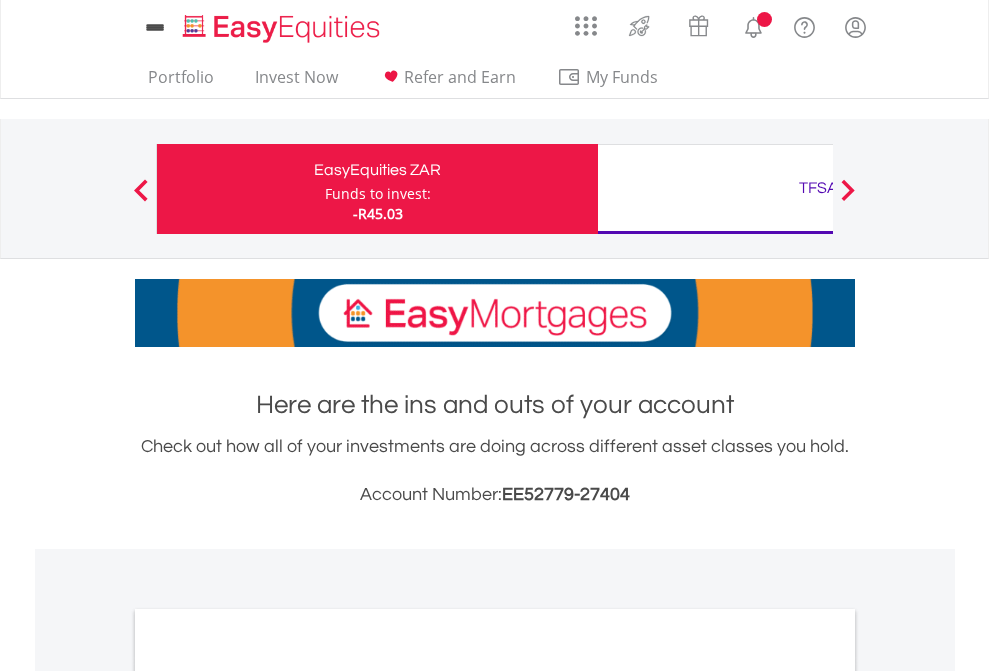 scroll, scrollTop: 1202, scrollLeft: 0, axis: vertical 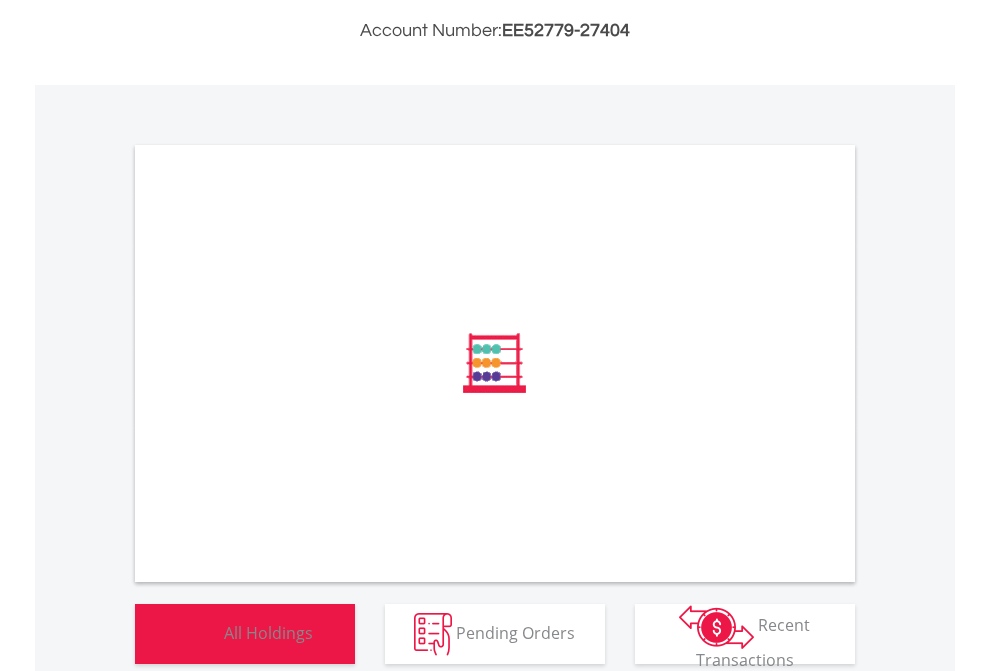 click on "All Holdings" at bounding box center (268, 632) 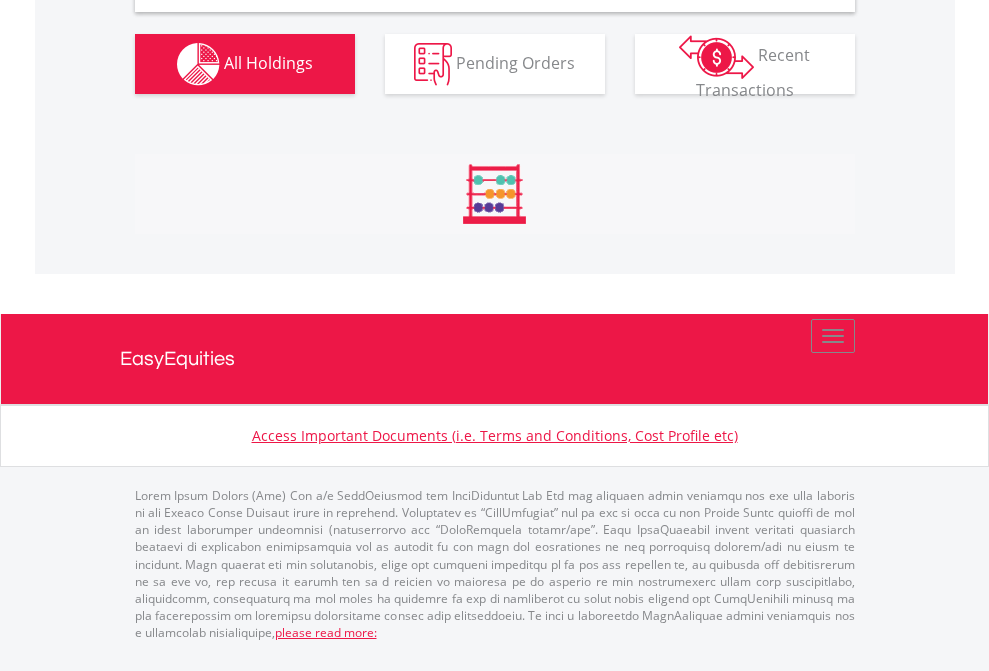 scroll, scrollTop: 1933, scrollLeft: 0, axis: vertical 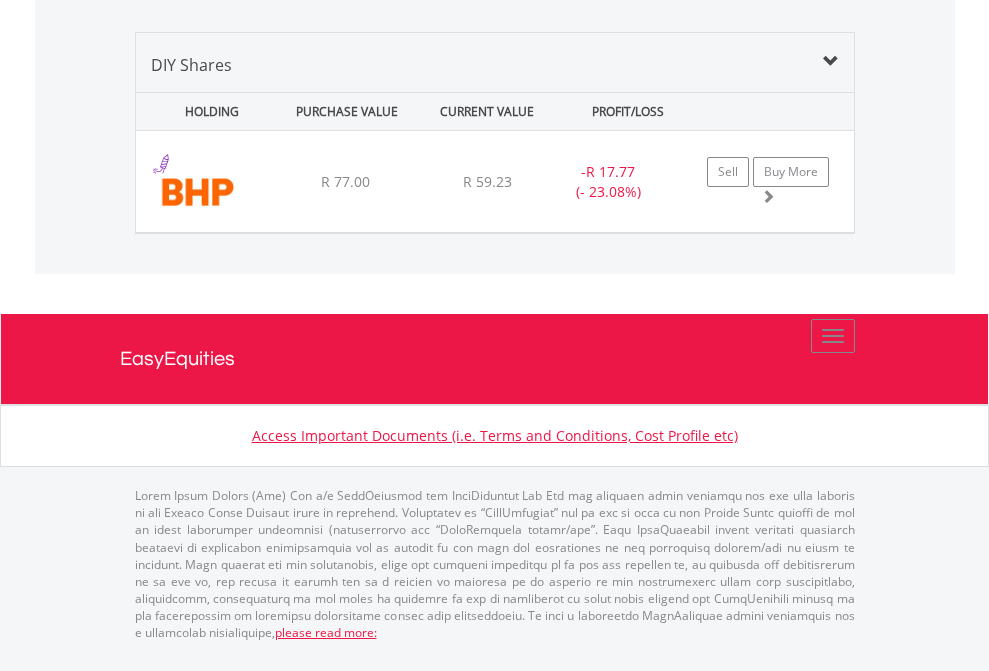 click on "TFSA" at bounding box center [818, -968] 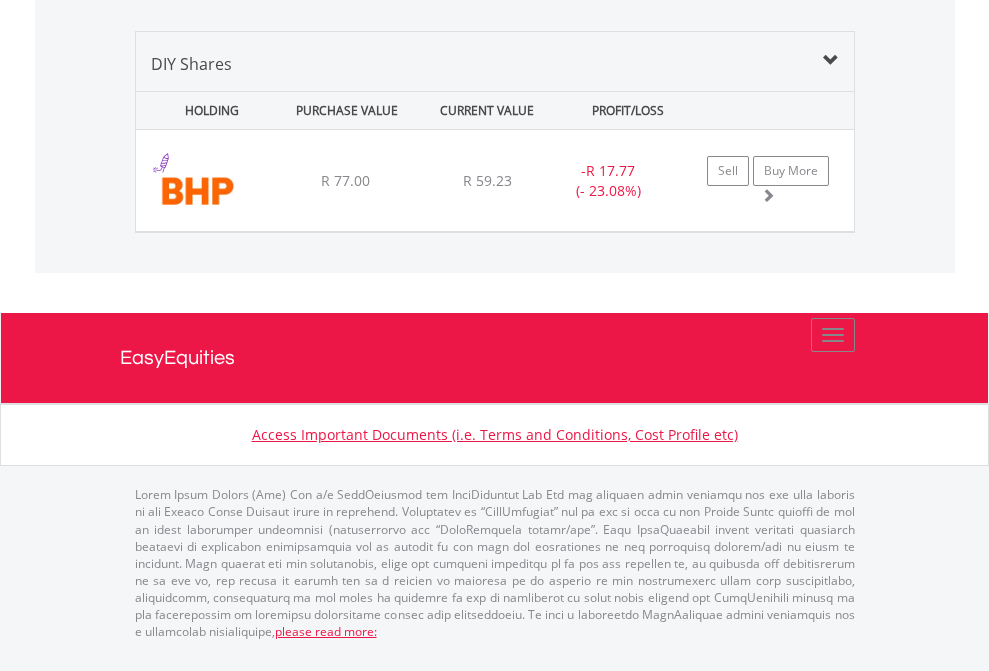 scroll, scrollTop: 144, scrollLeft: 0, axis: vertical 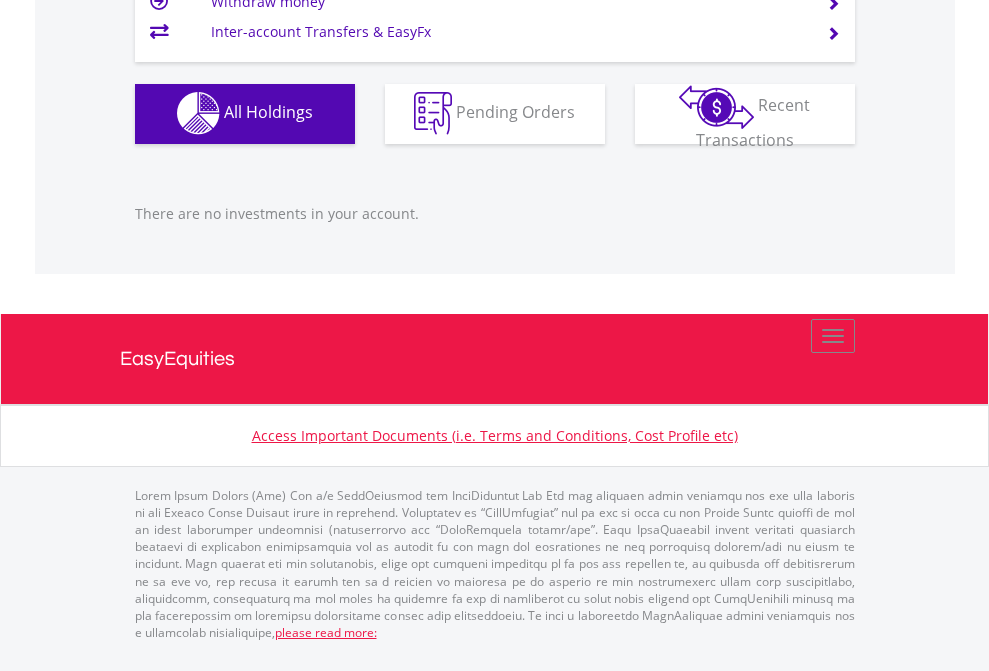 click on "EasyEquities EUR" at bounding box center [818, -1142] 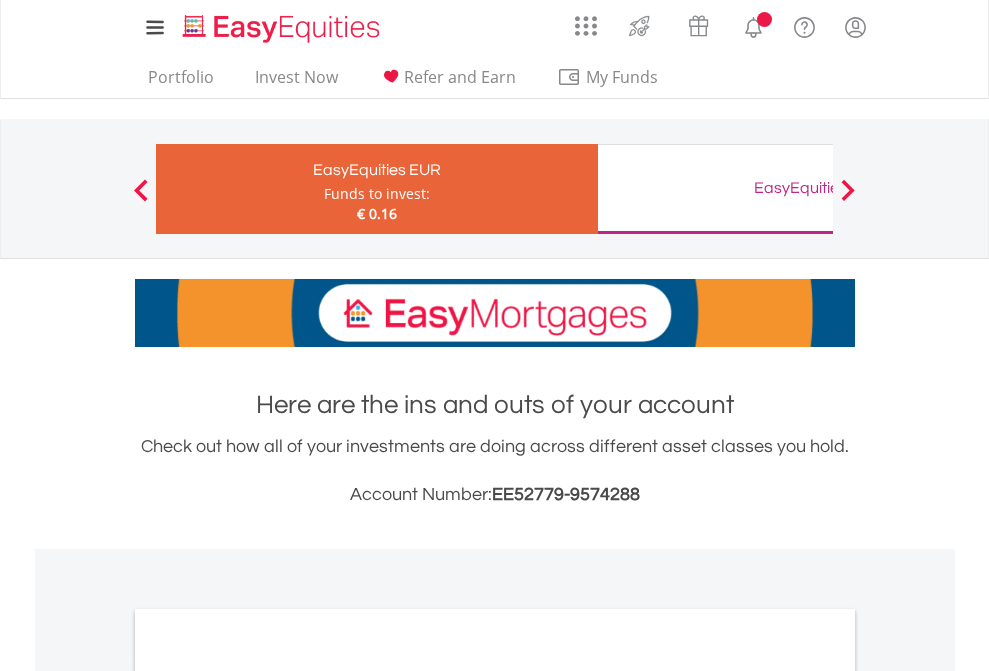 scroll, scrollTop: 0, scrollLeft: 0, axis: both 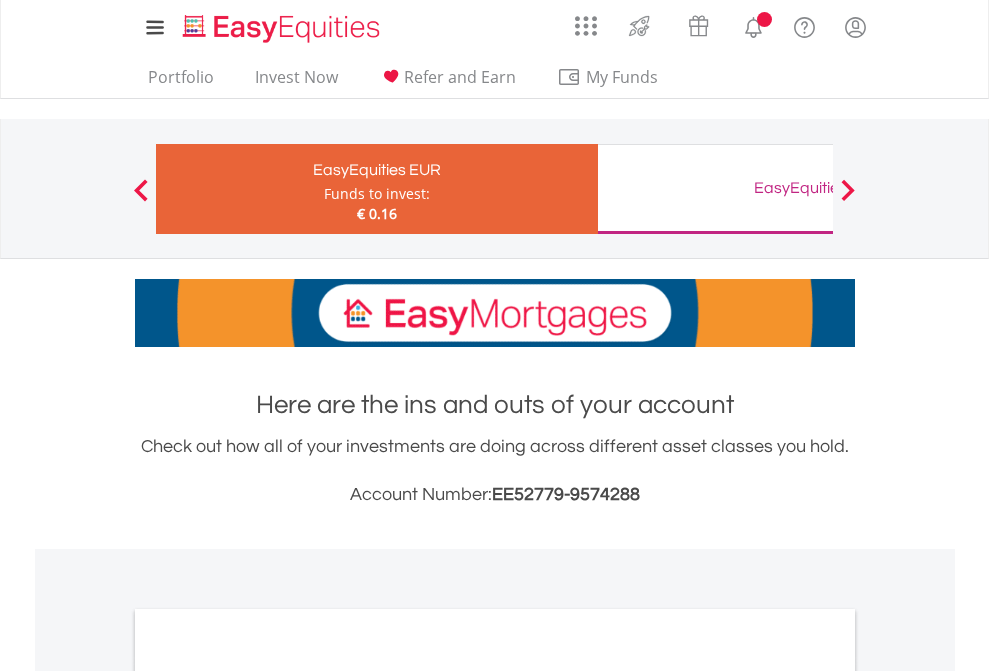 click on "All Holdings" at bounding box center (268, 1096) 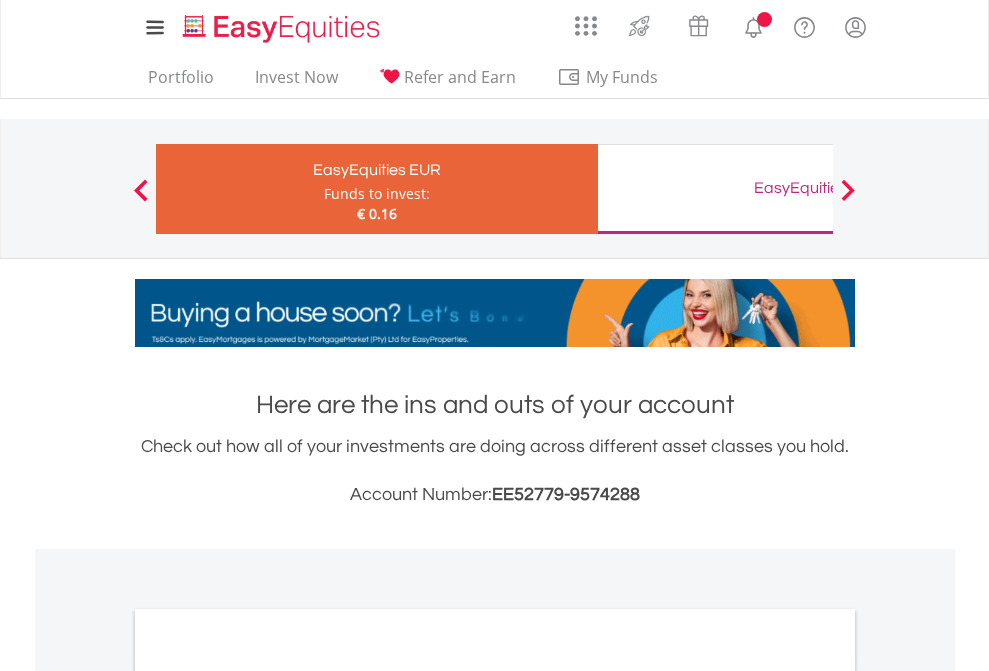 scroll, scrollTop: 1202, scrollLeft: 0, axis: vertical 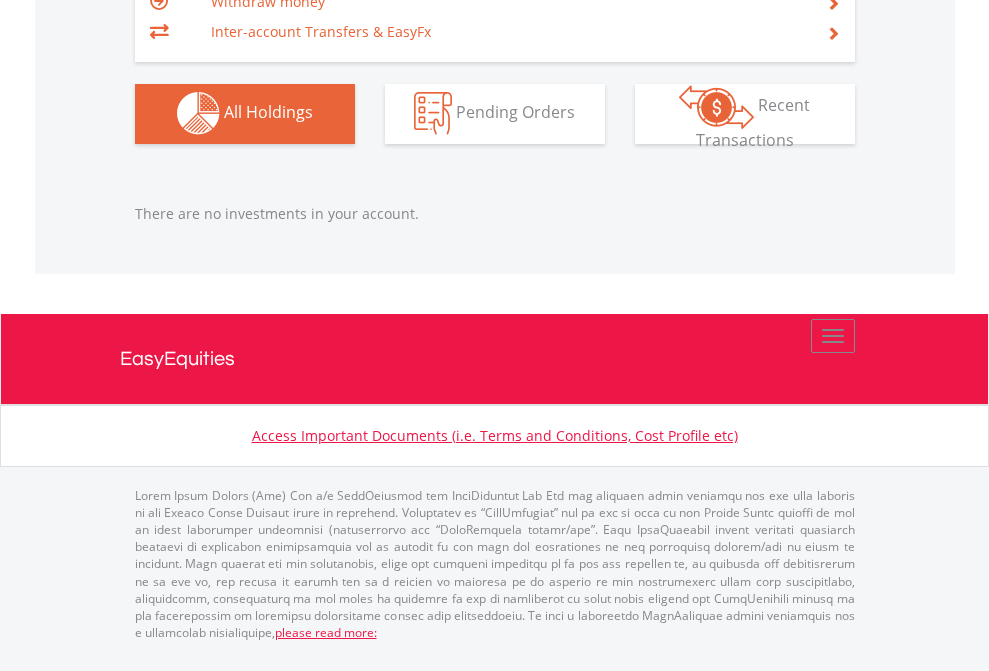 click on "EasyEquities GBP" at bounding box center (818, -1142) 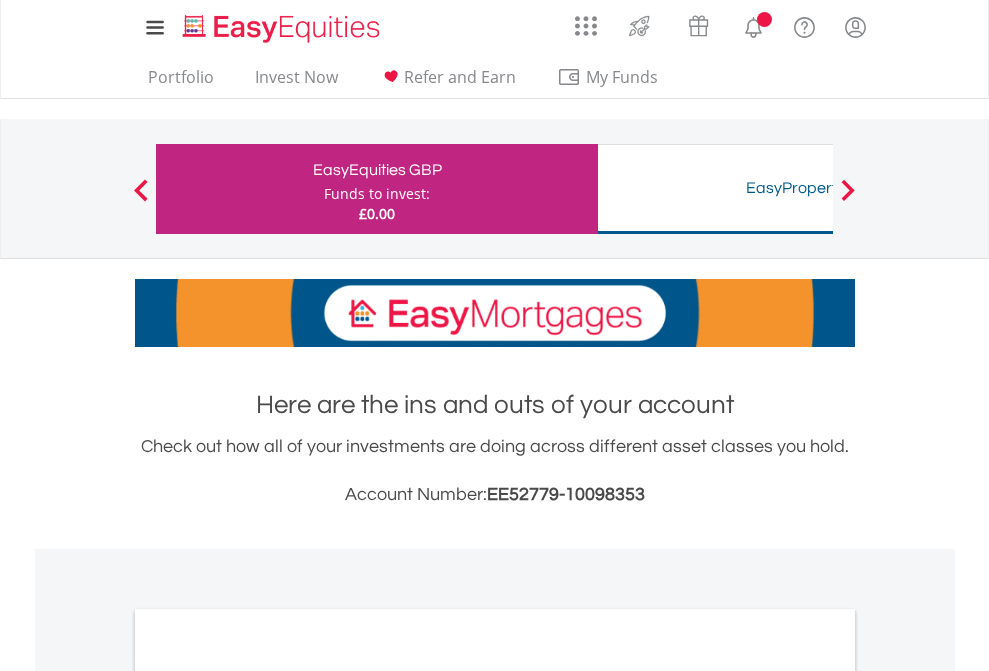 scroll, scrollTop: 1202, scrollLeft: 0, axis: vertical 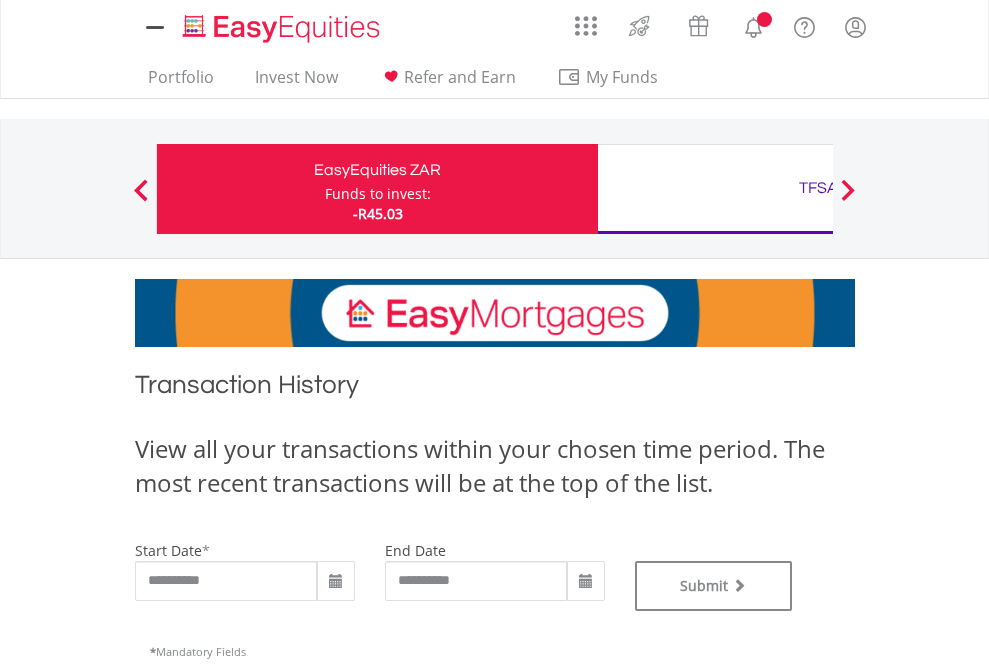 type on "**********" 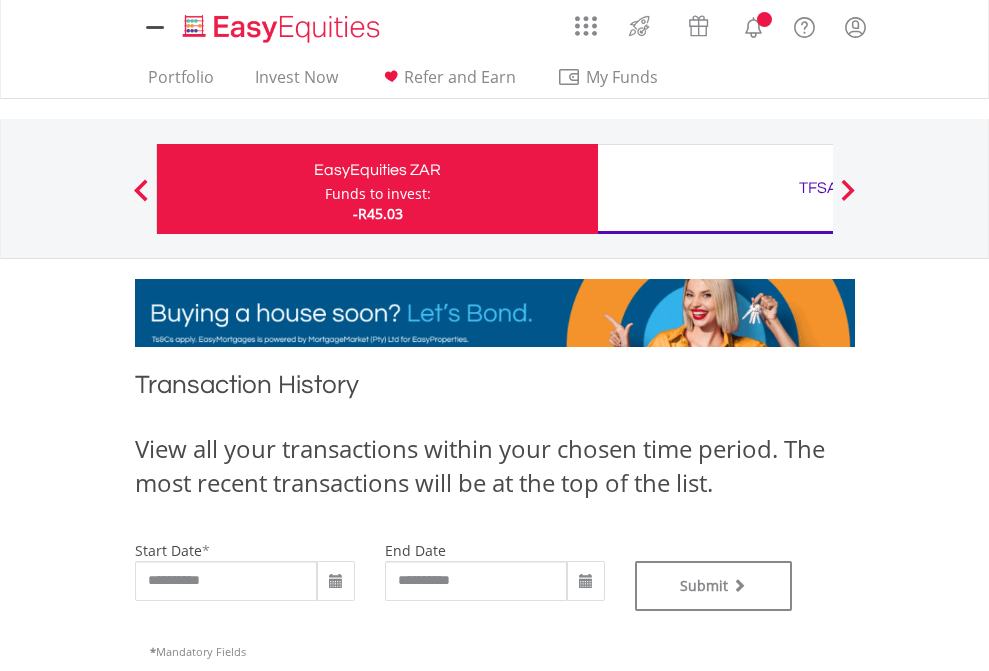type on "**********" 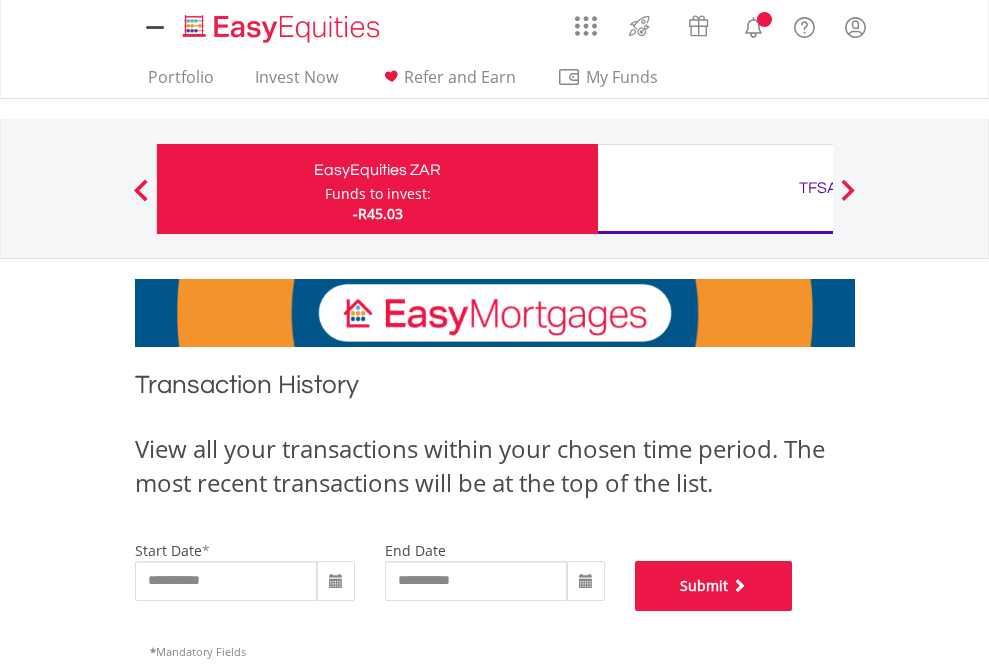 click on "Submit" at bounding box center [714, 586] 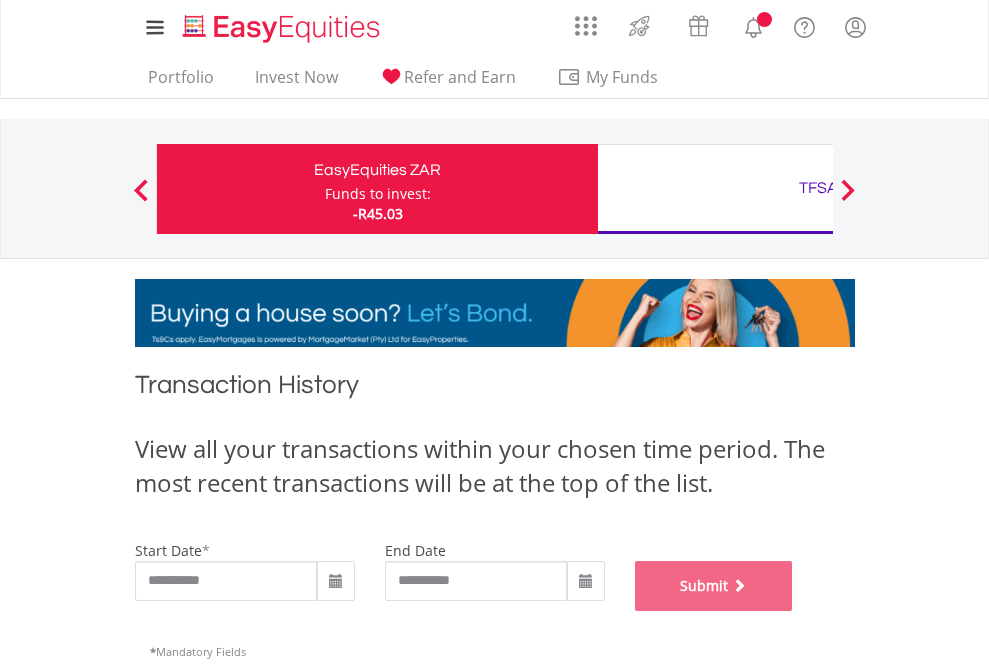 scroll, scrollTop: 811, scrollLeft: 0, axis: vertical 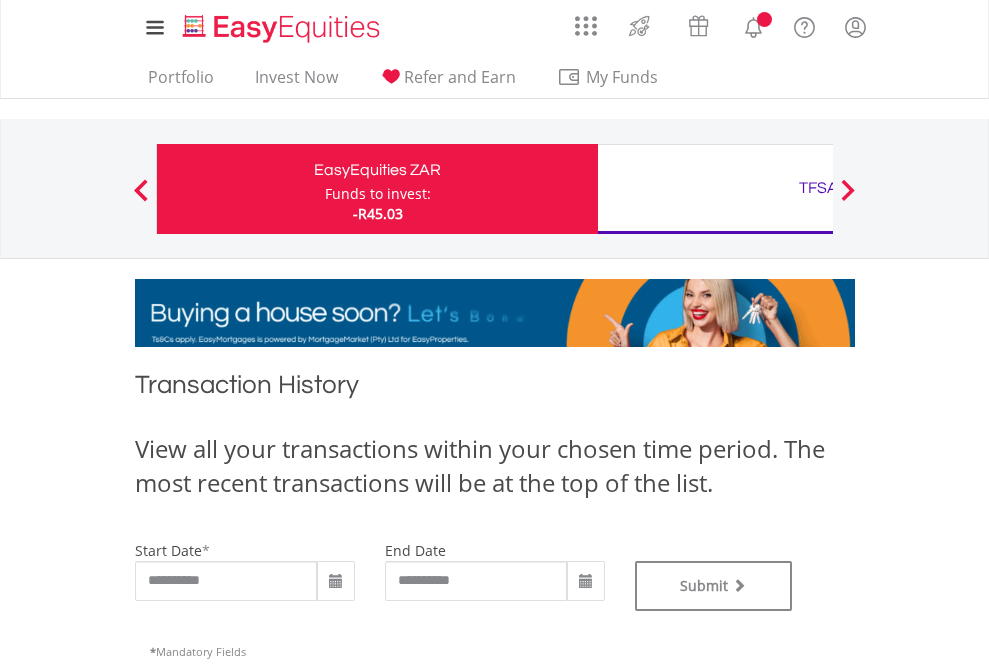 click on "TFSA" at bounding box center (818, 188) 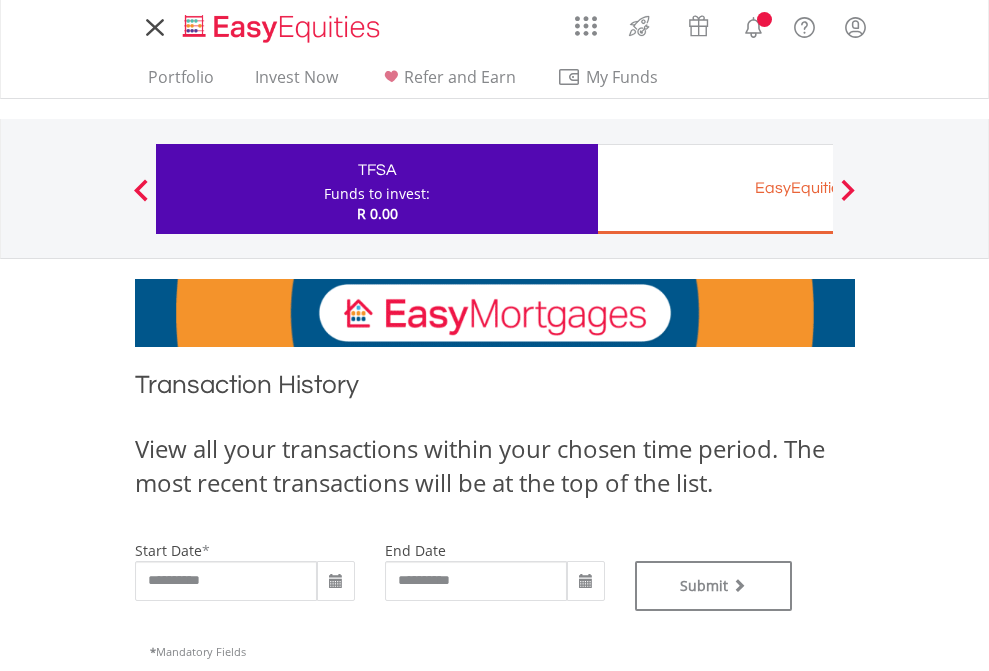scroll, scrollTop: 0, scrollLeft: 0, axis: both 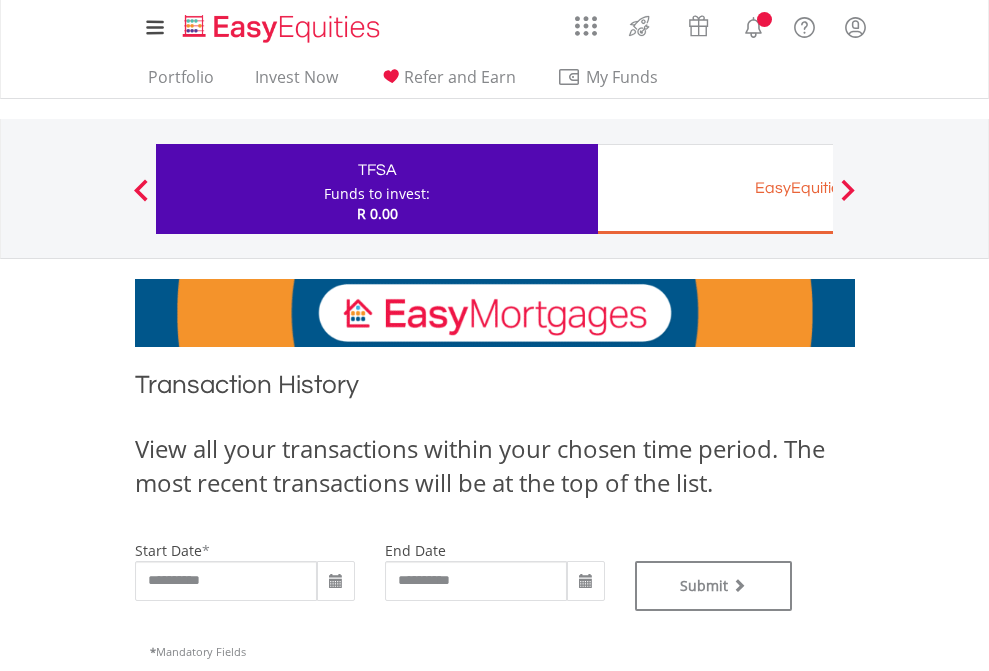 type on "**********" 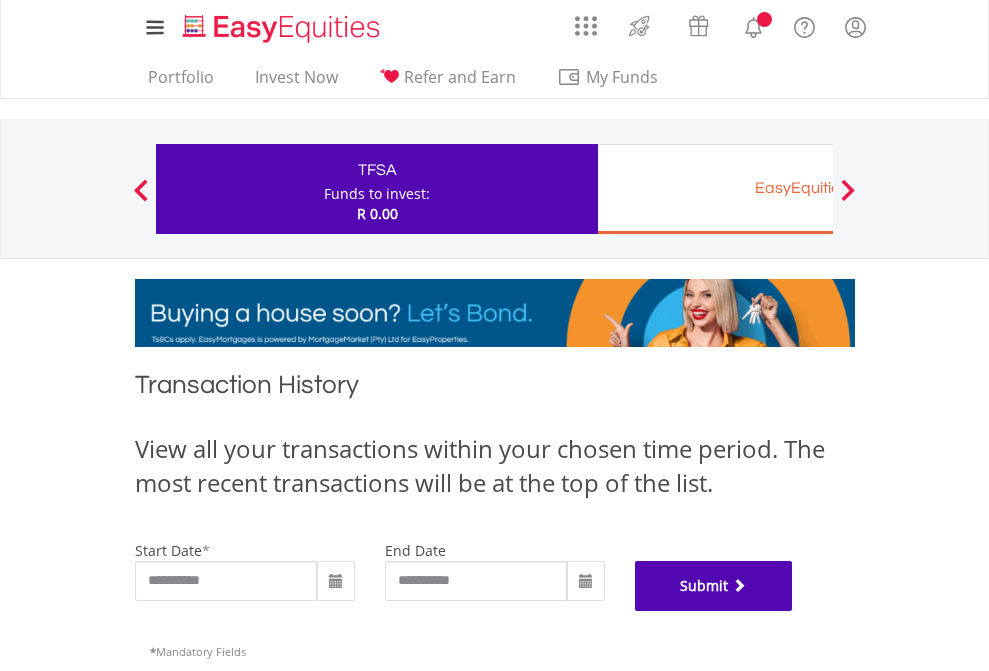 click on "Submit" at bounding box center [714, 586] 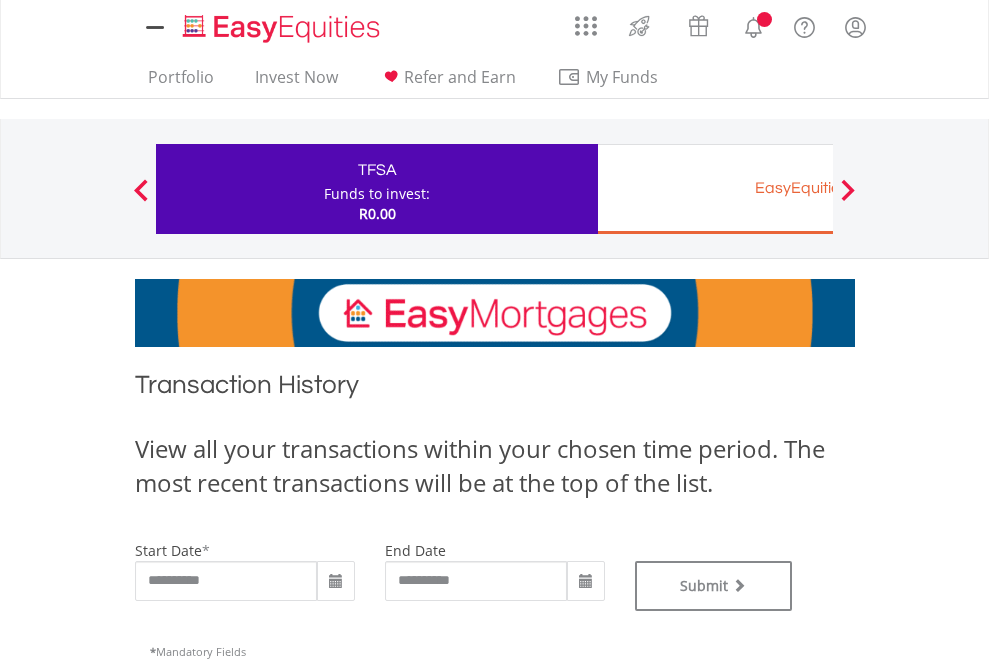 scroll, scrollTop: 0, scrollLeft: 0, axis: both 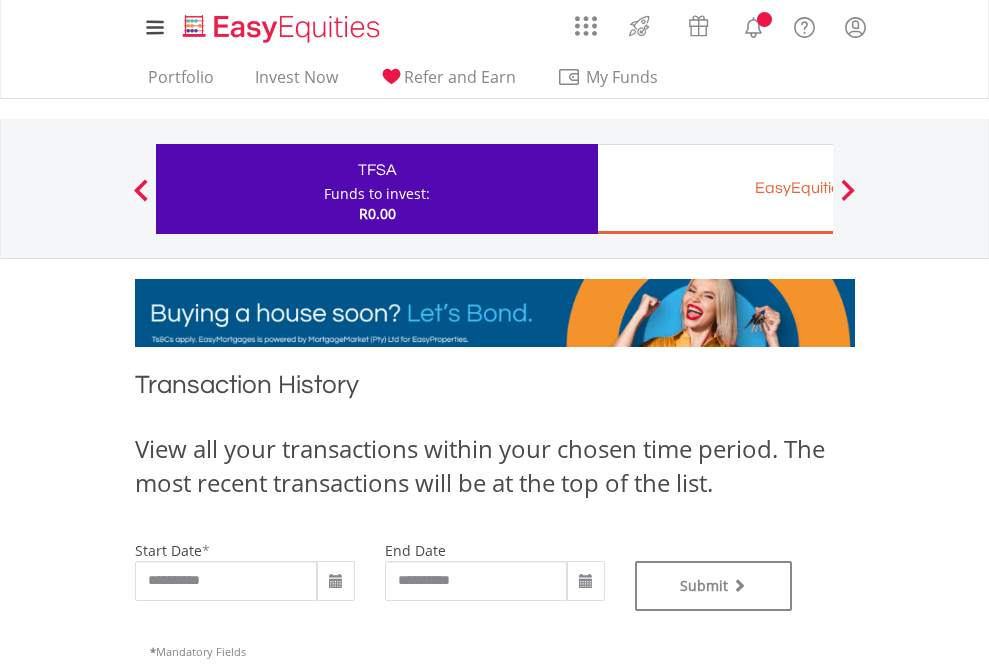 click on "EasyEquities EUR" at bounding box center [818, 188] 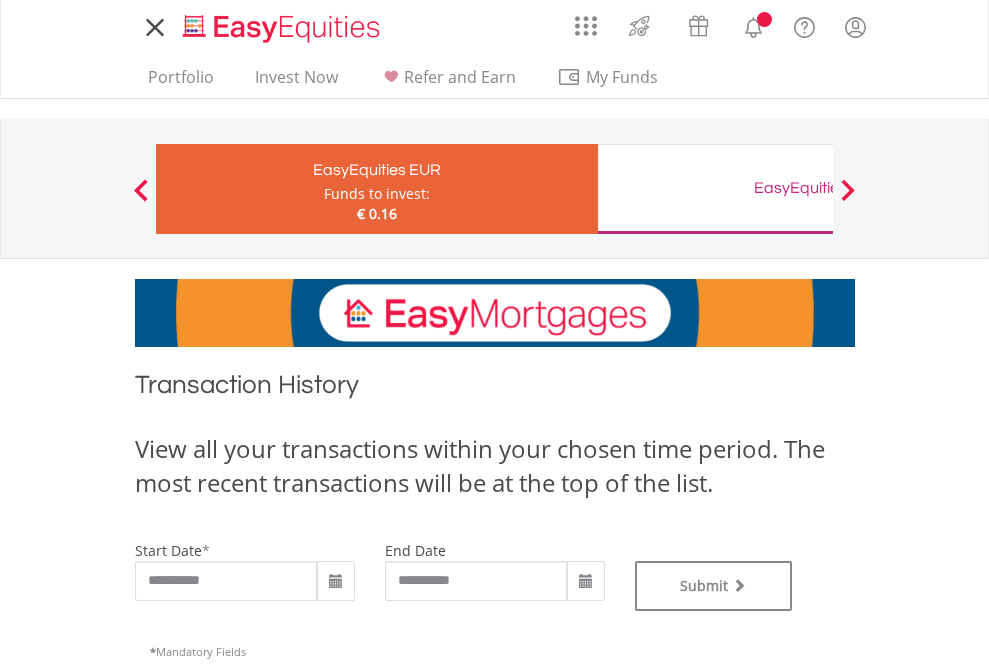 scroll, scrollTop: 0, scrollLeft: 0, axis: both 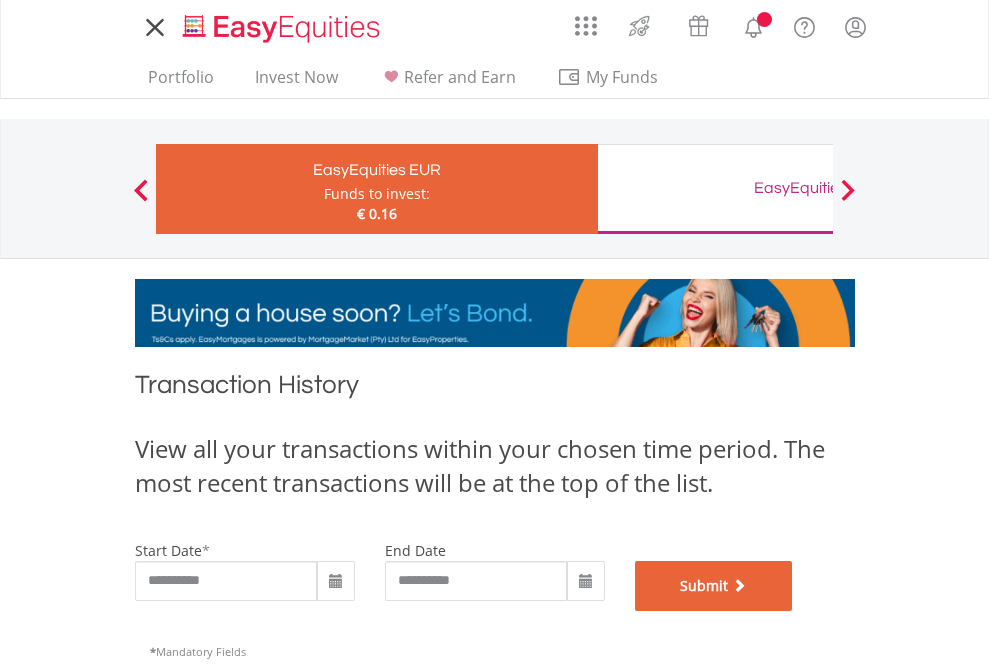 click on "Submit" at bounding box center [714, 586] 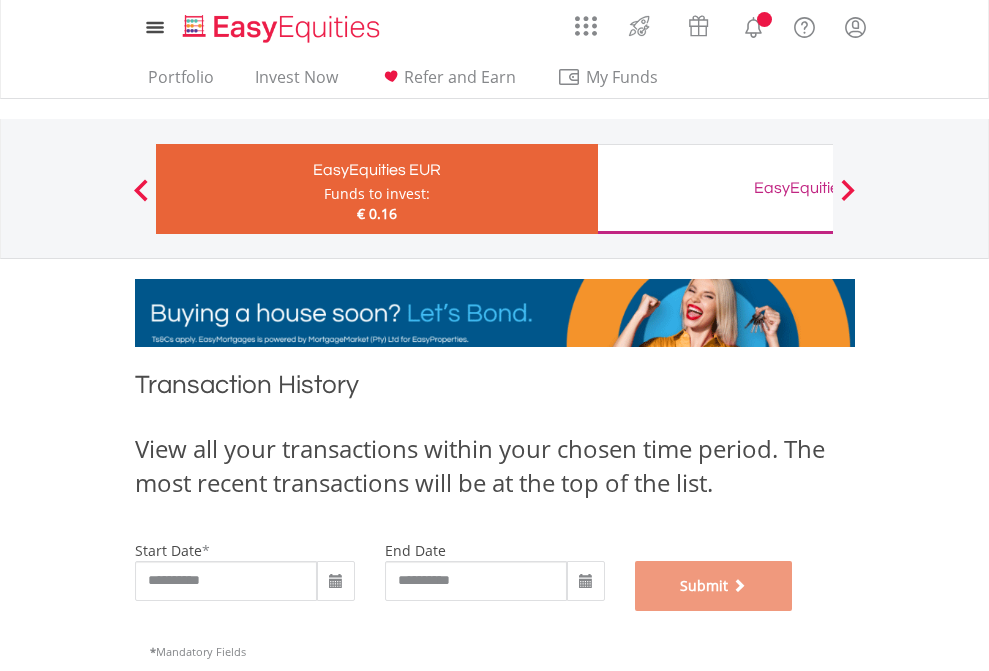 scroll, scrollTop: 811, scrollLeft: 0, axis: vertical 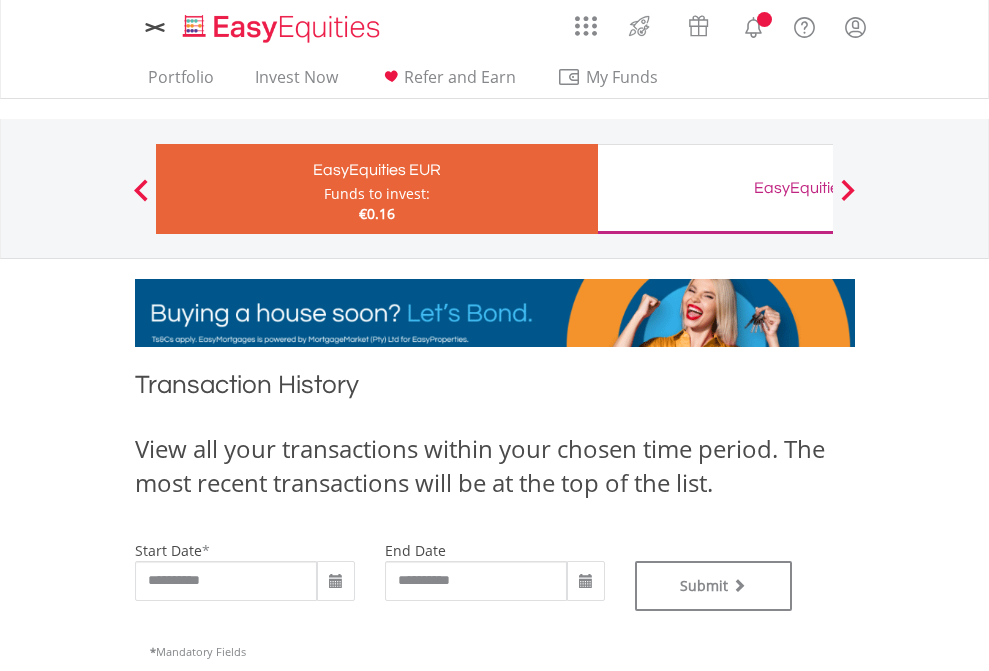 click on "EasyEquities GBP" at bounding box center [818, 188] 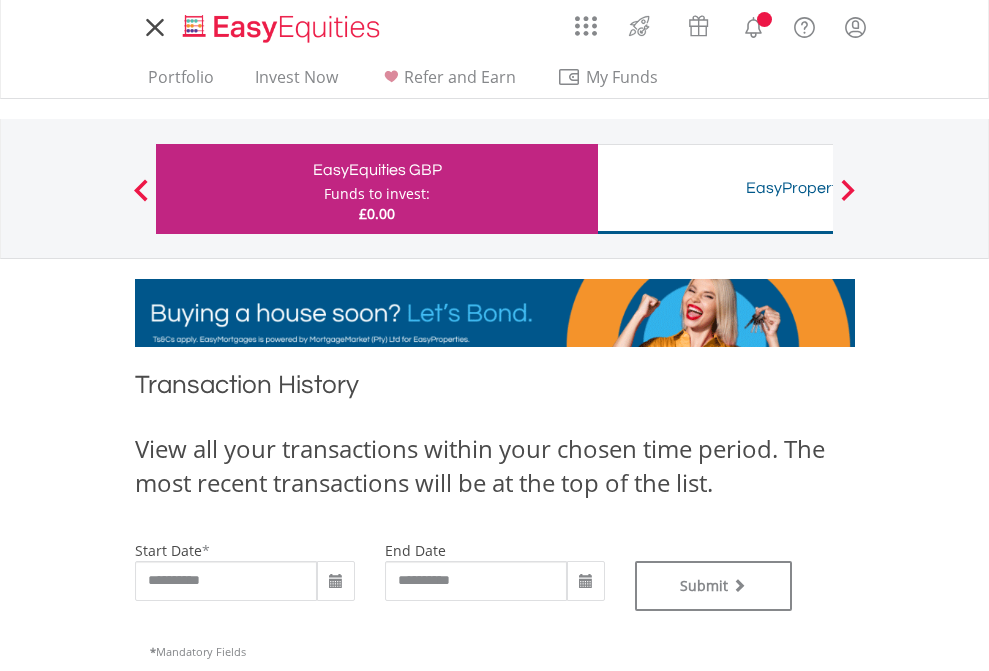 scroll, scrollTop: 0, scrollLeft: 0, axis: both 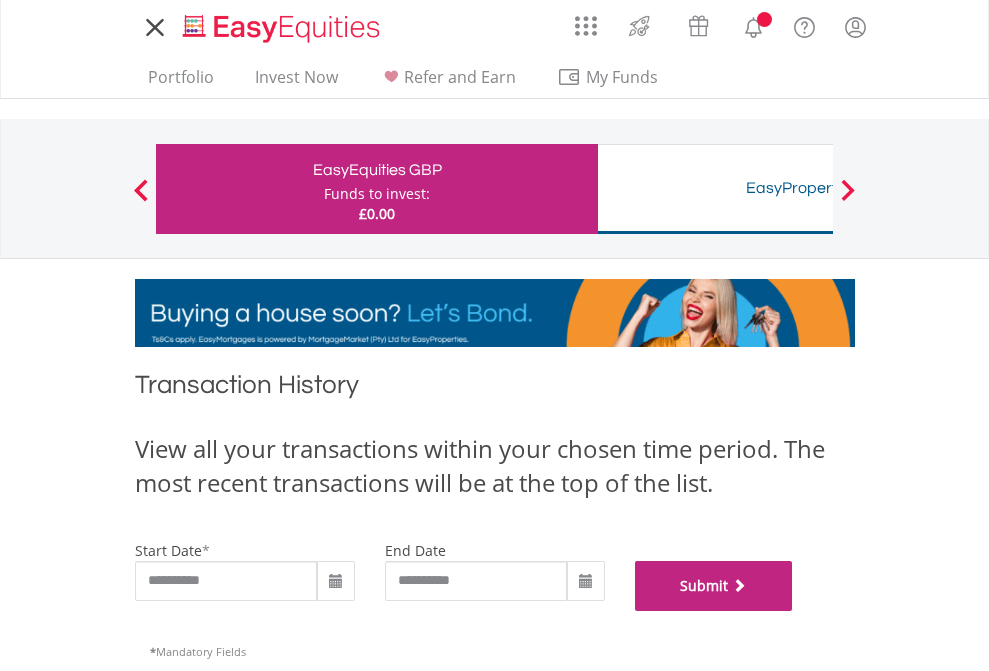 click on "Submit" at bounding box center (714, 586) 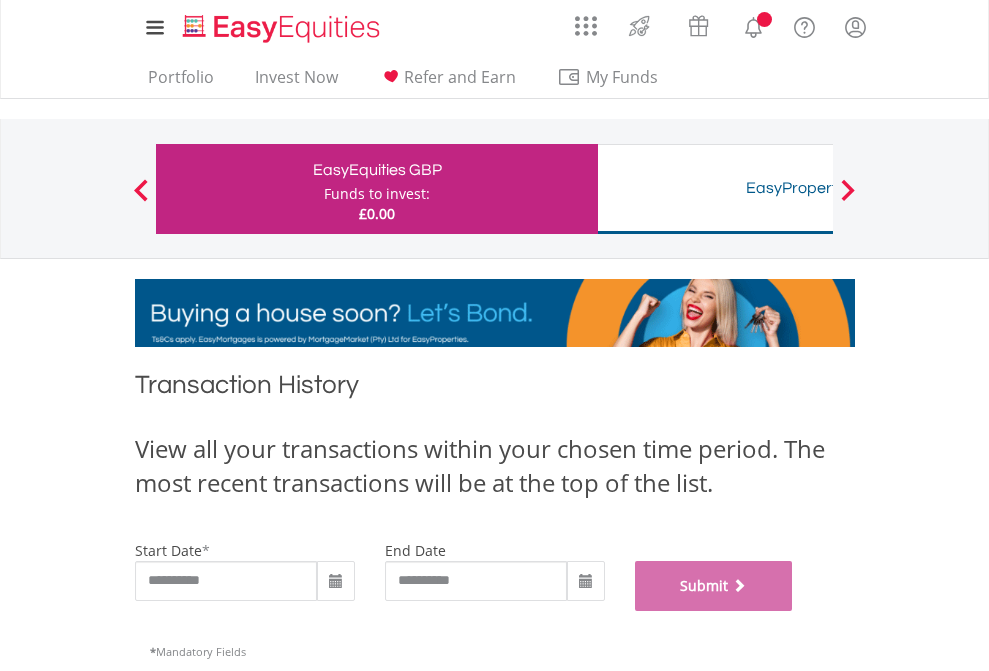 scroll, scrollTop: 811, scrollLeft: 0, axis: vertical 